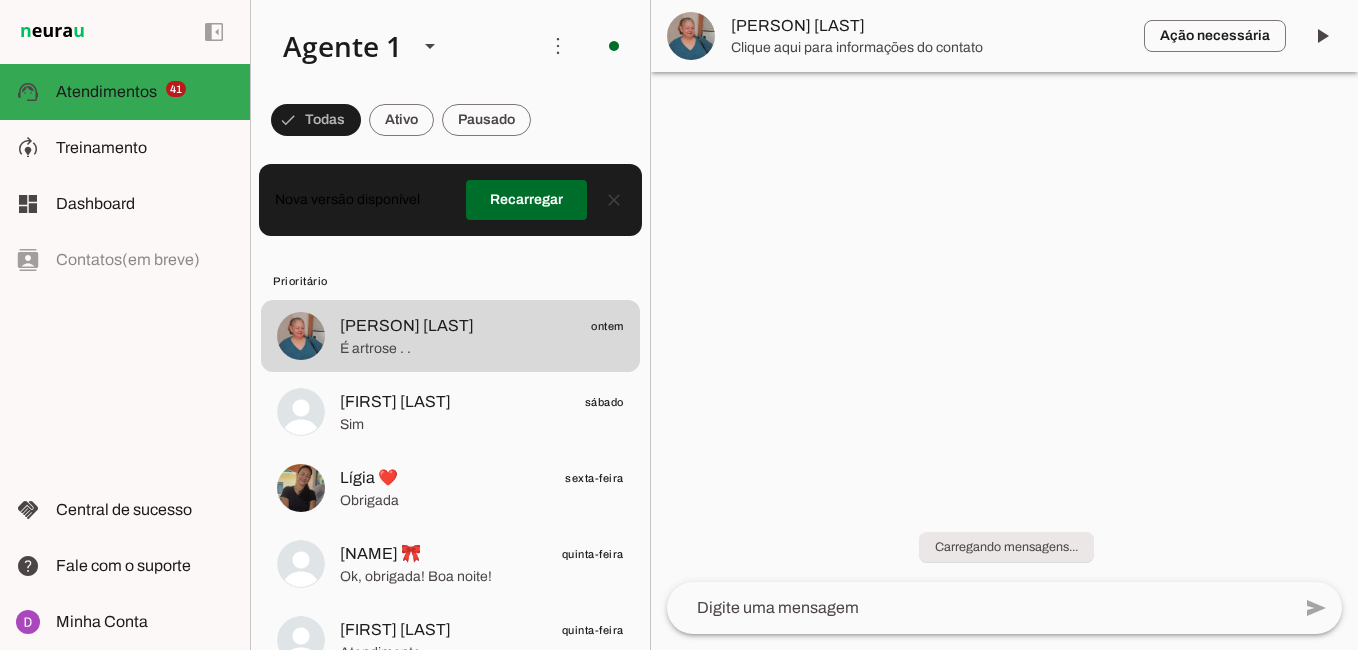 scroll, scrollTop: 0, scrollLeft: 0, axis: both 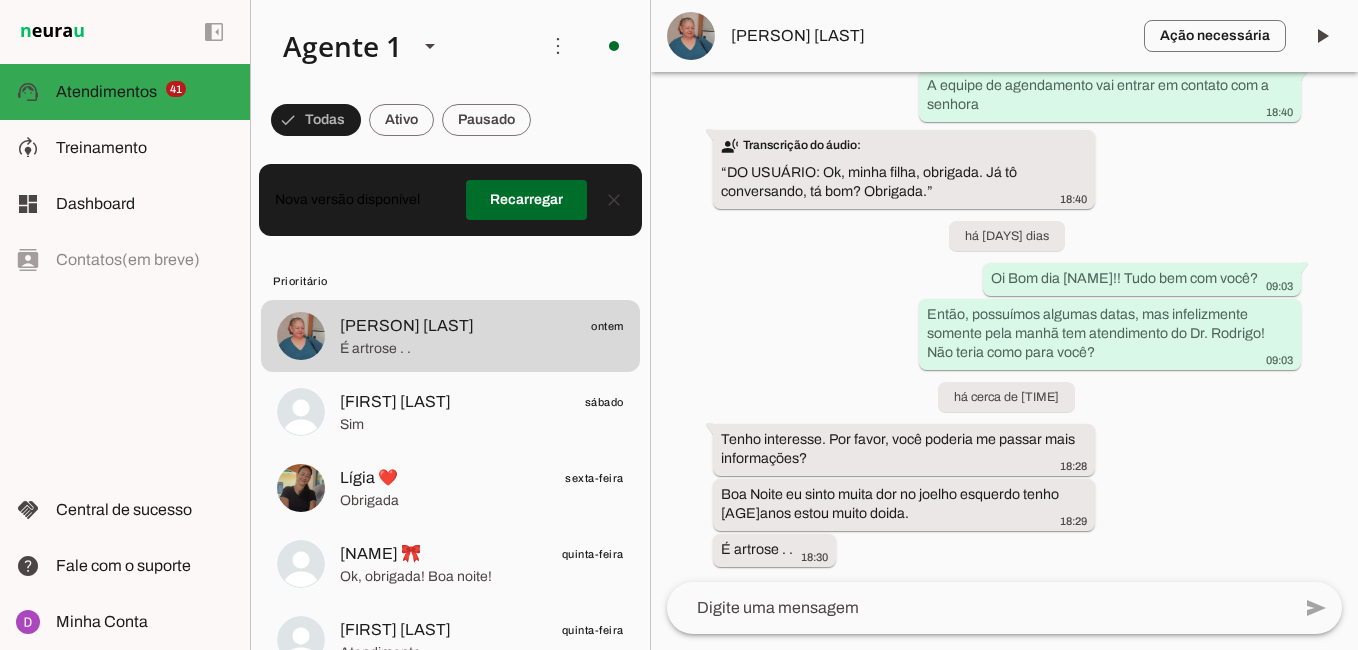 click 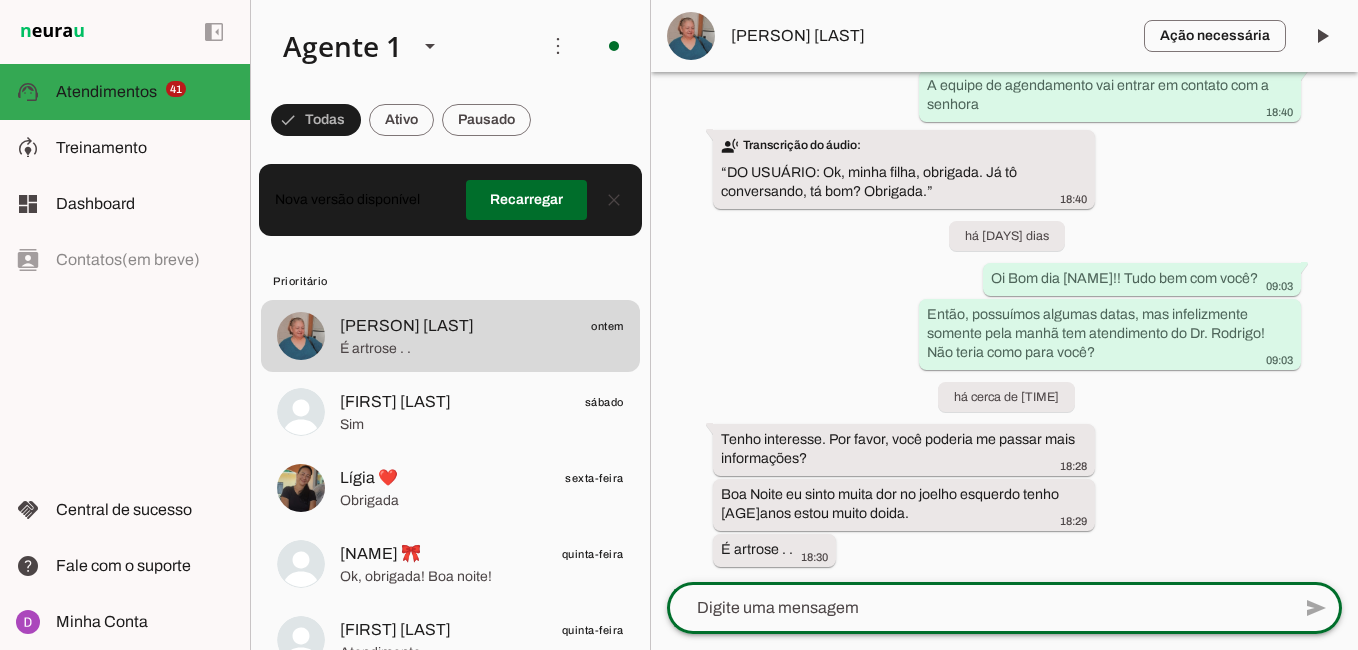 click 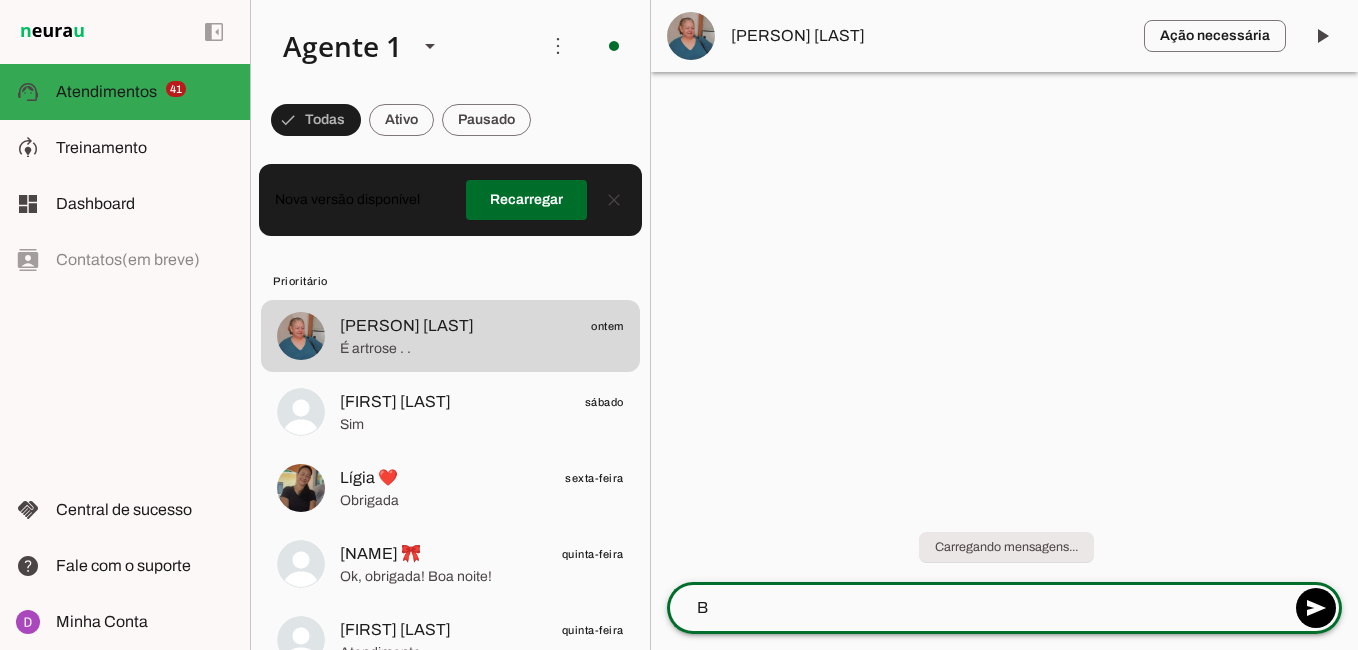 scroll, scrollTop: 0, scrollLeft: 0, axis: both 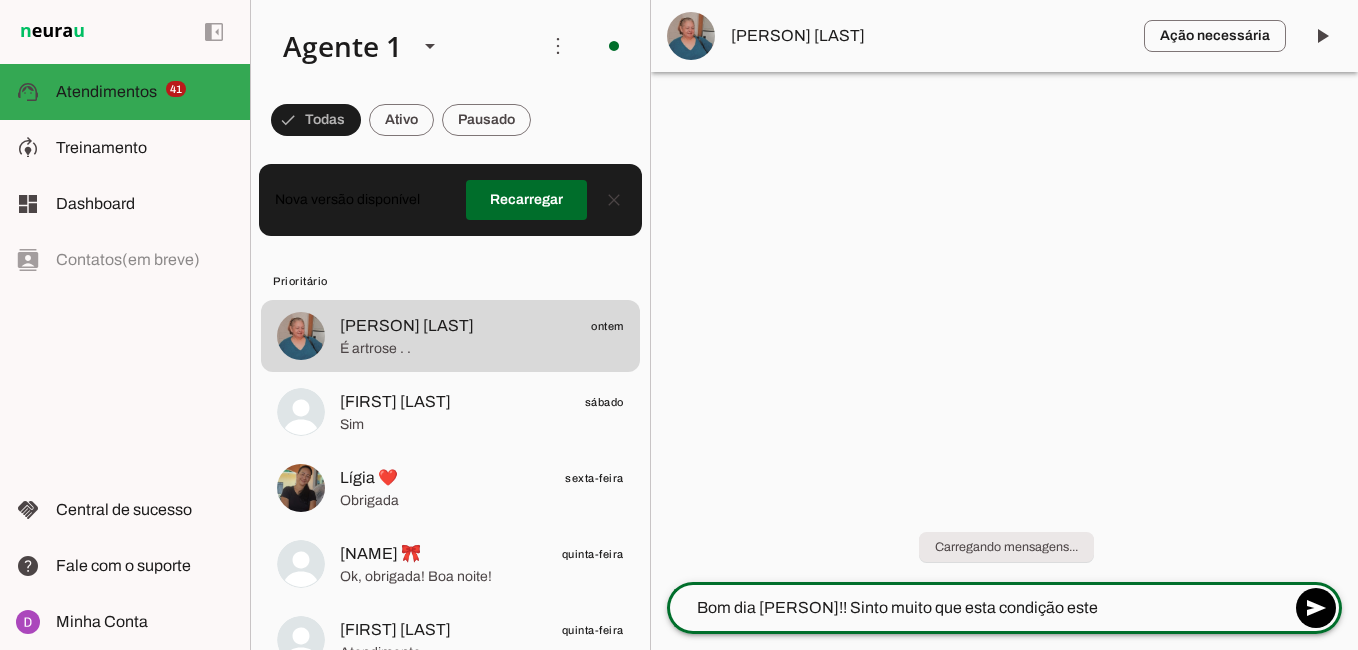 click on "Bom dia [PERSON]!! Sinto muito que esta condição este" 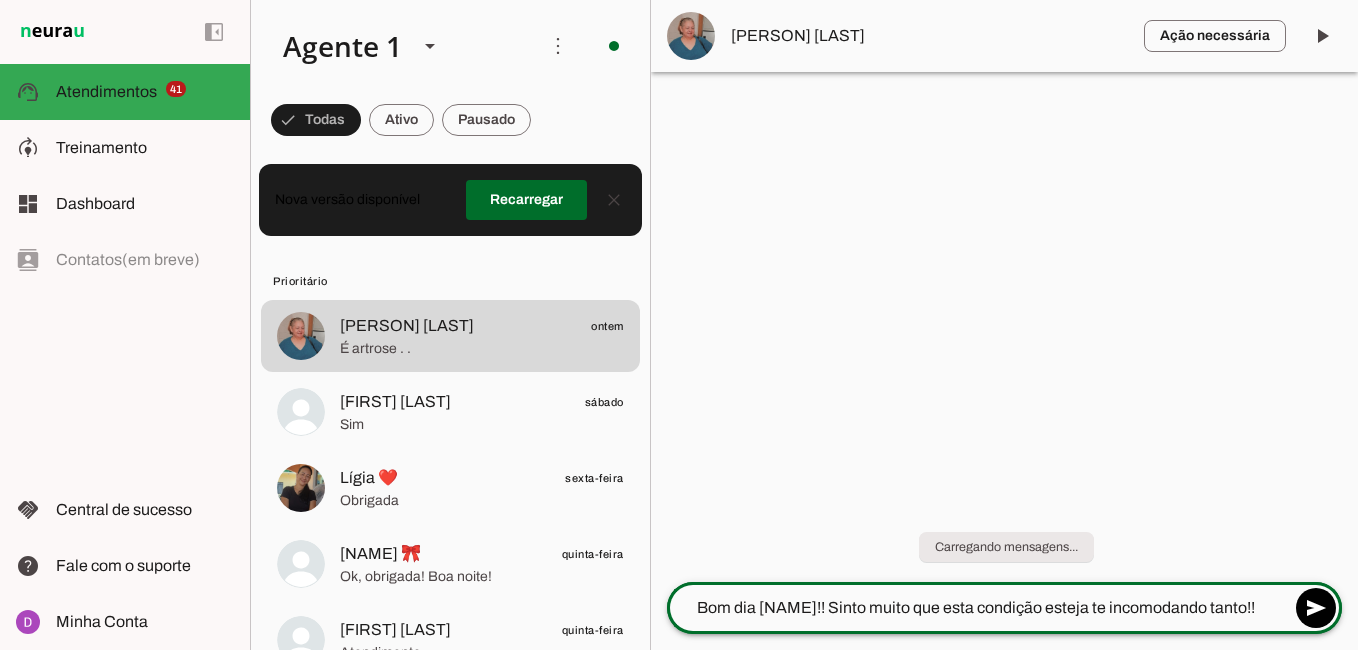 click on "Bom dia [NAME]!! Sinto muito que esta condição esteja te incomodando tanto!!" 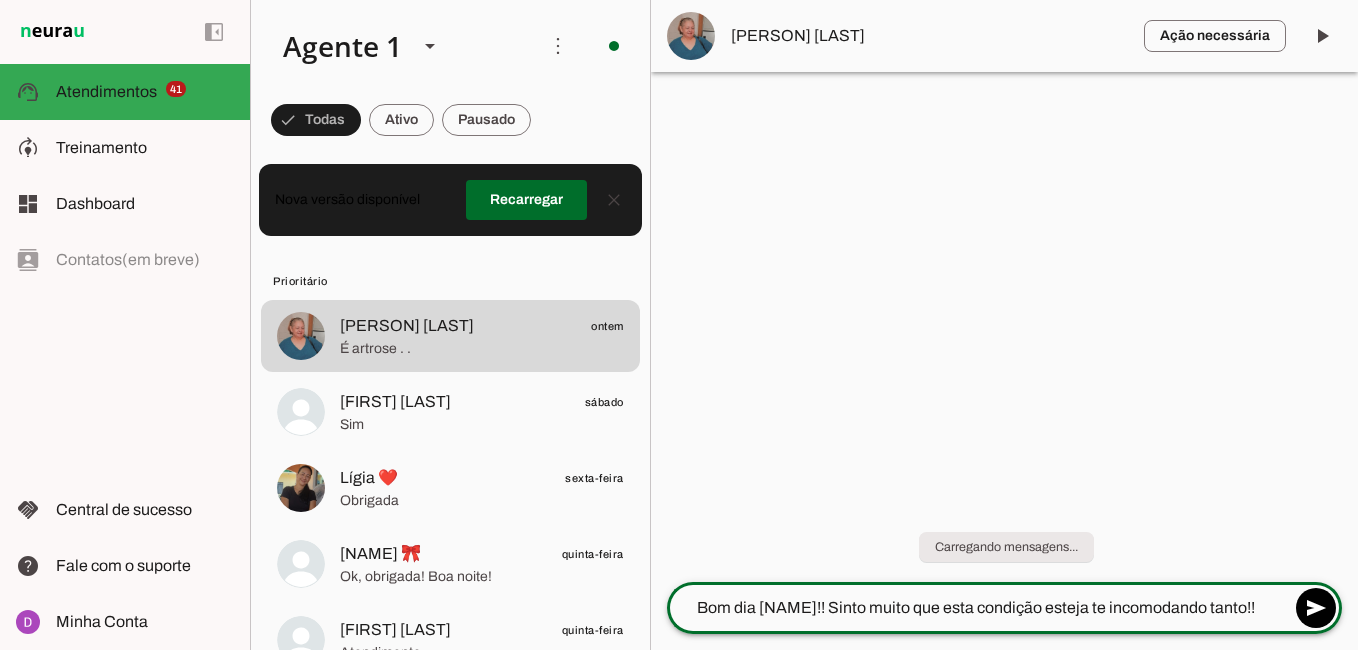 click on "Bom dia [NAME]!! Sinto muito que esta condição esteja te incomodando tanto!!" 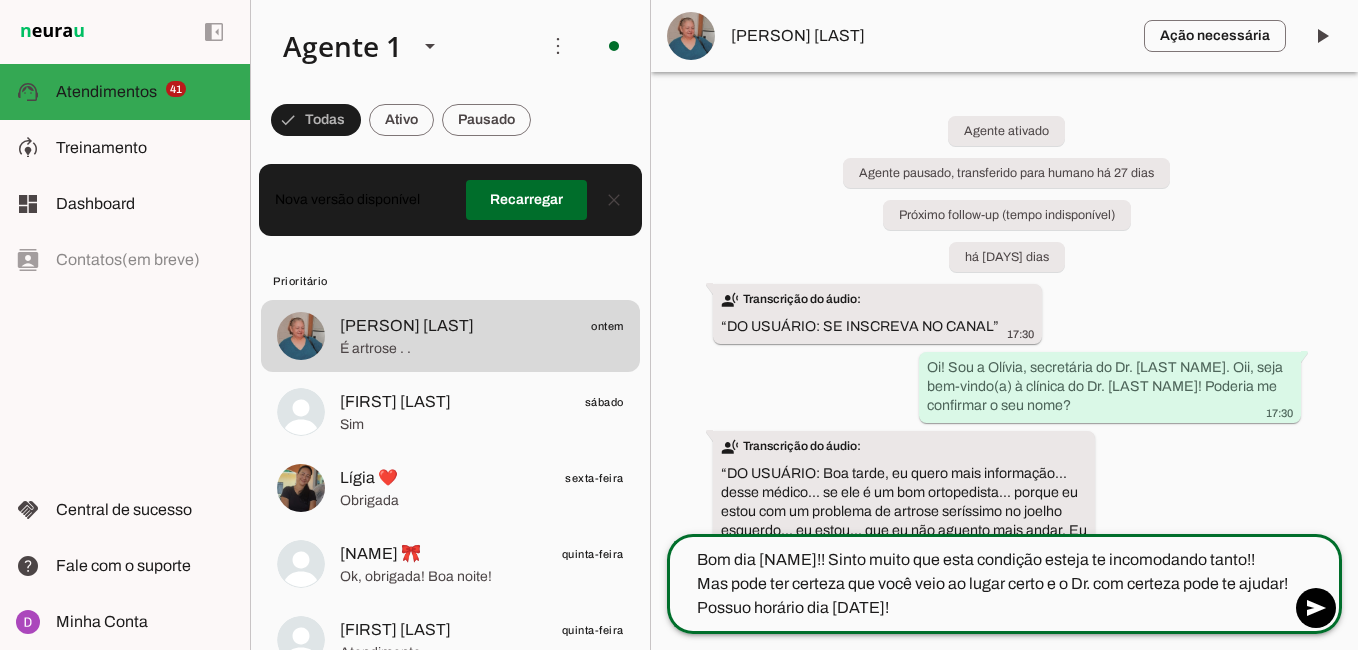 type on "Bom dia [NAME]!! Sinto muito que esta condição esteja te incomodando tanto!!
Mas pode ter certeza que você veio ao lugar certo e o Dr. com certeza pode te ajudar! Possuo horário dia [DATE]!" 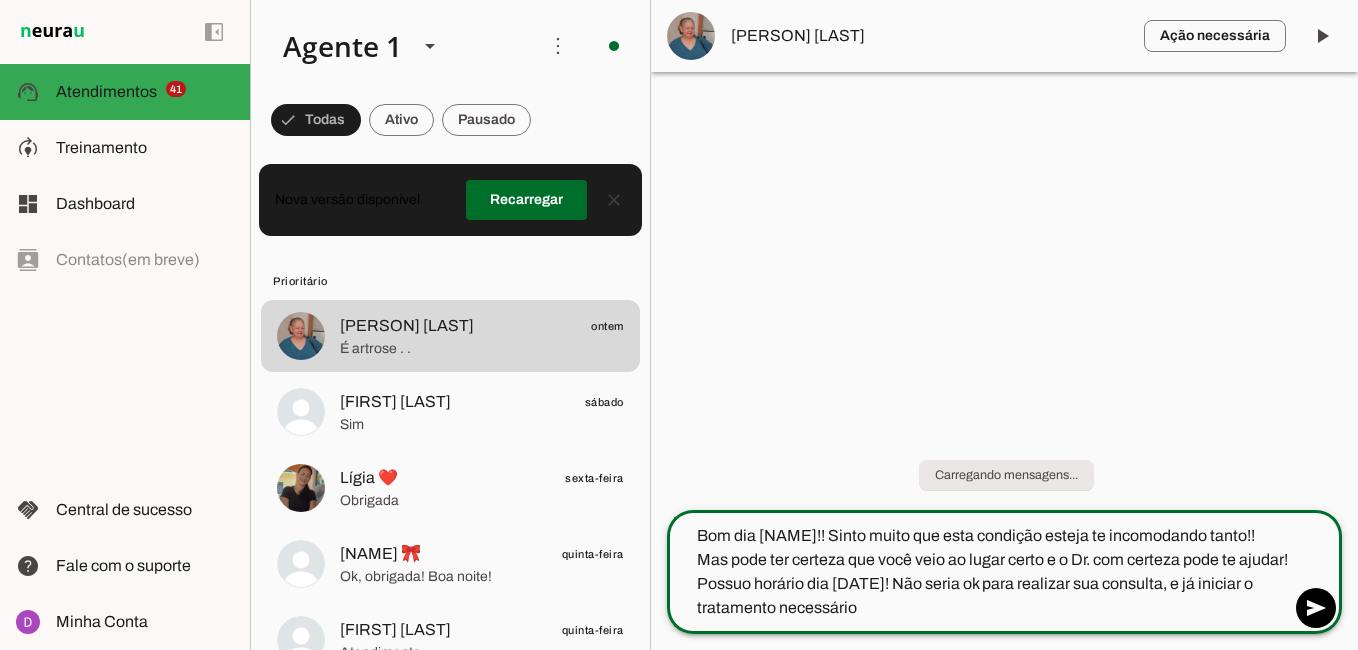 type on "Bom dia [PERSON]!! Sinto muito que esta condição esteja te incomodando tanto!!
Mas pode ter certeza que você veio ao lugar certo e o Dr. com certeza pode te ajudar! Possuo horário dia [DATE]! Não seria ok para realizar sua consulta, e já iniciar o tratamento necessário?" 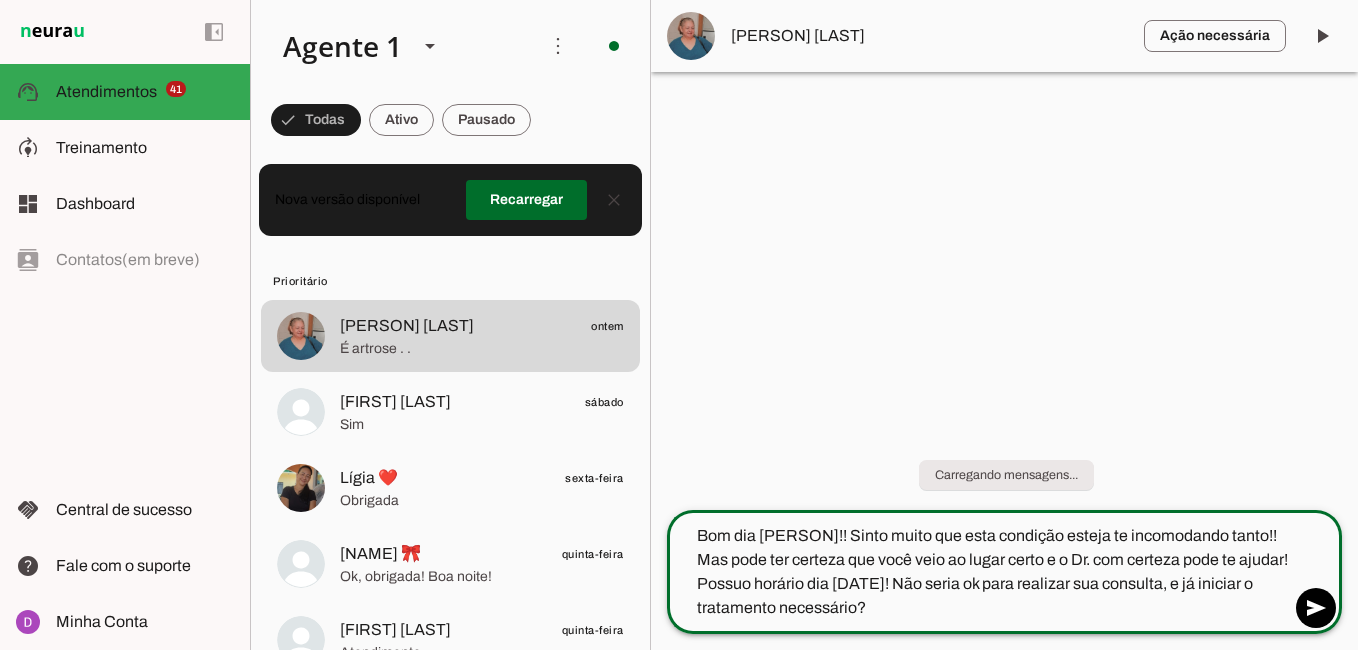 type 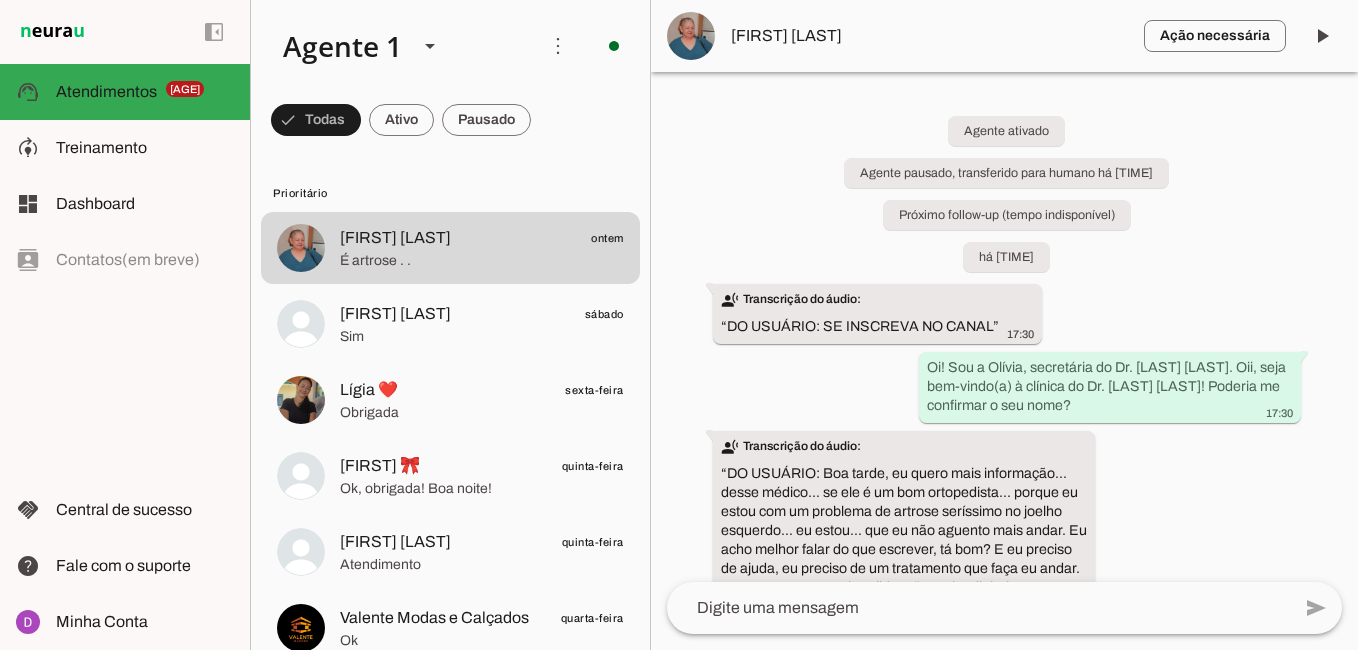 scroll, scrollTop: 0, scrollLeft: 0, axis: both 